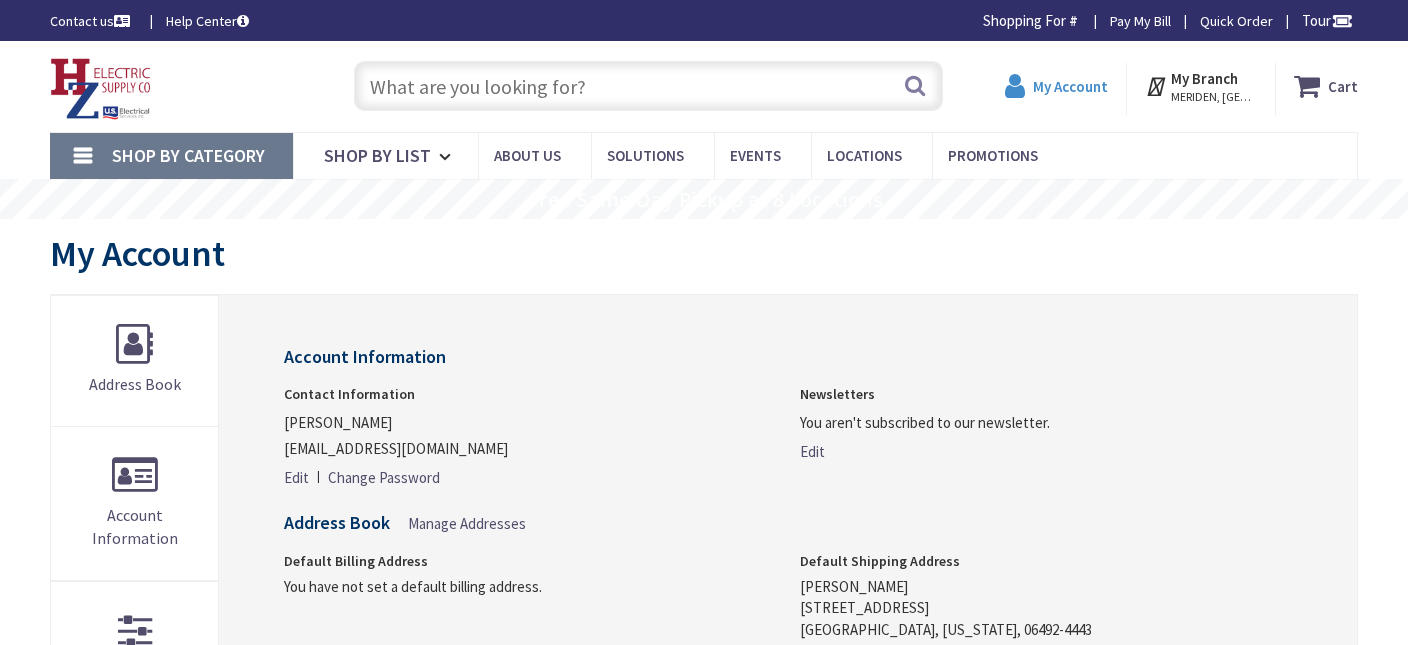 scroll, scrollTop: 0, scrollLeft: 0, axis: both 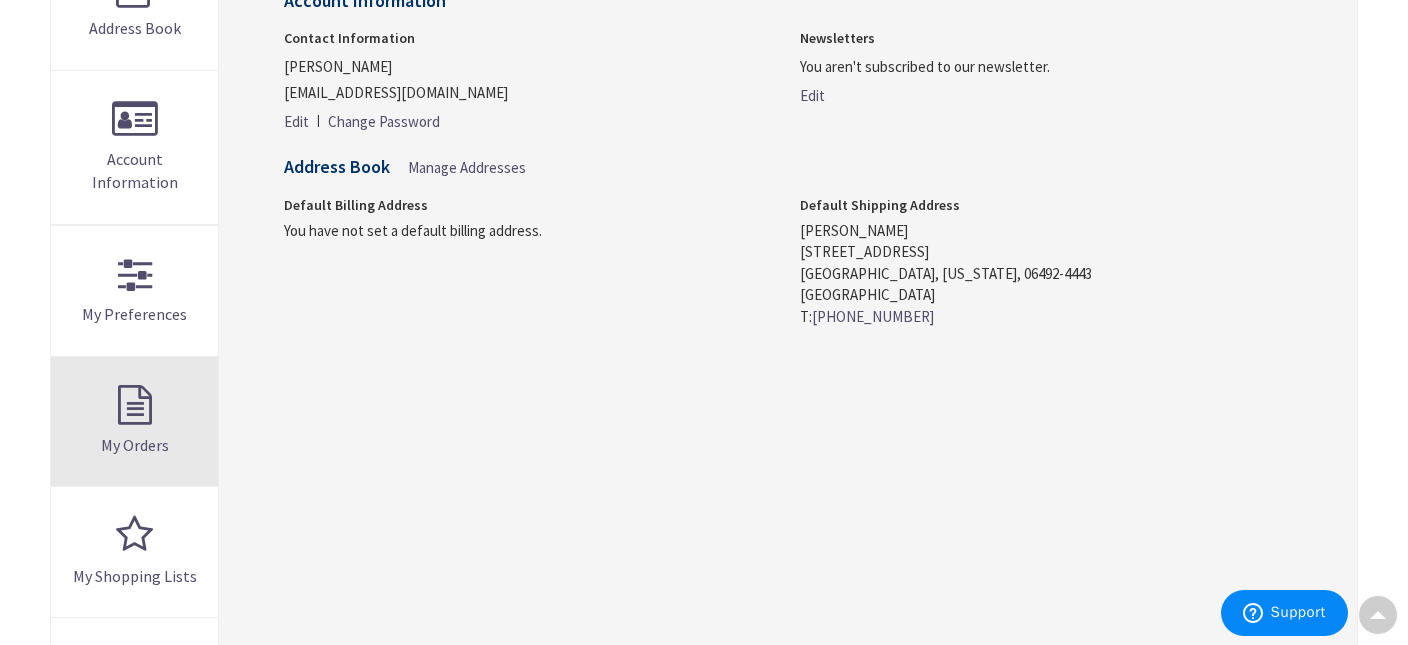 click on "My Orders" at bounding box center [134, 422] 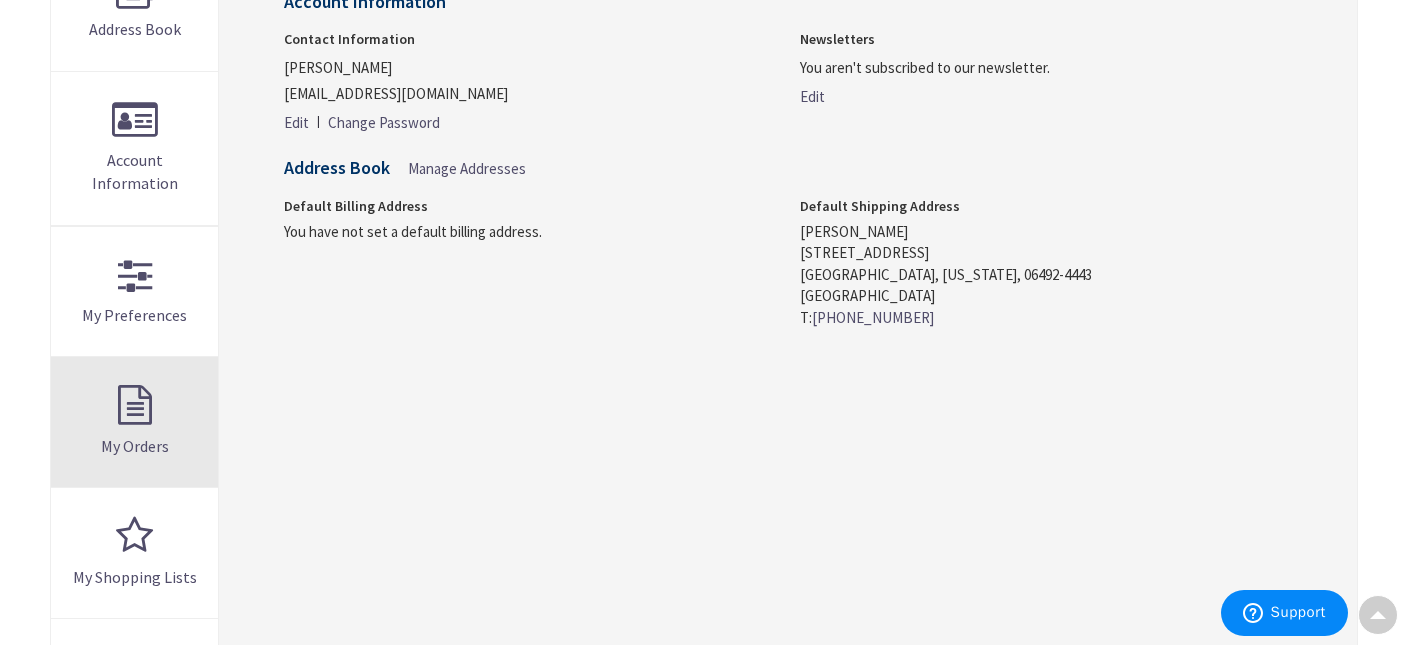 scroll, scrollTop: 0, scrollLeft: 0, axis: both 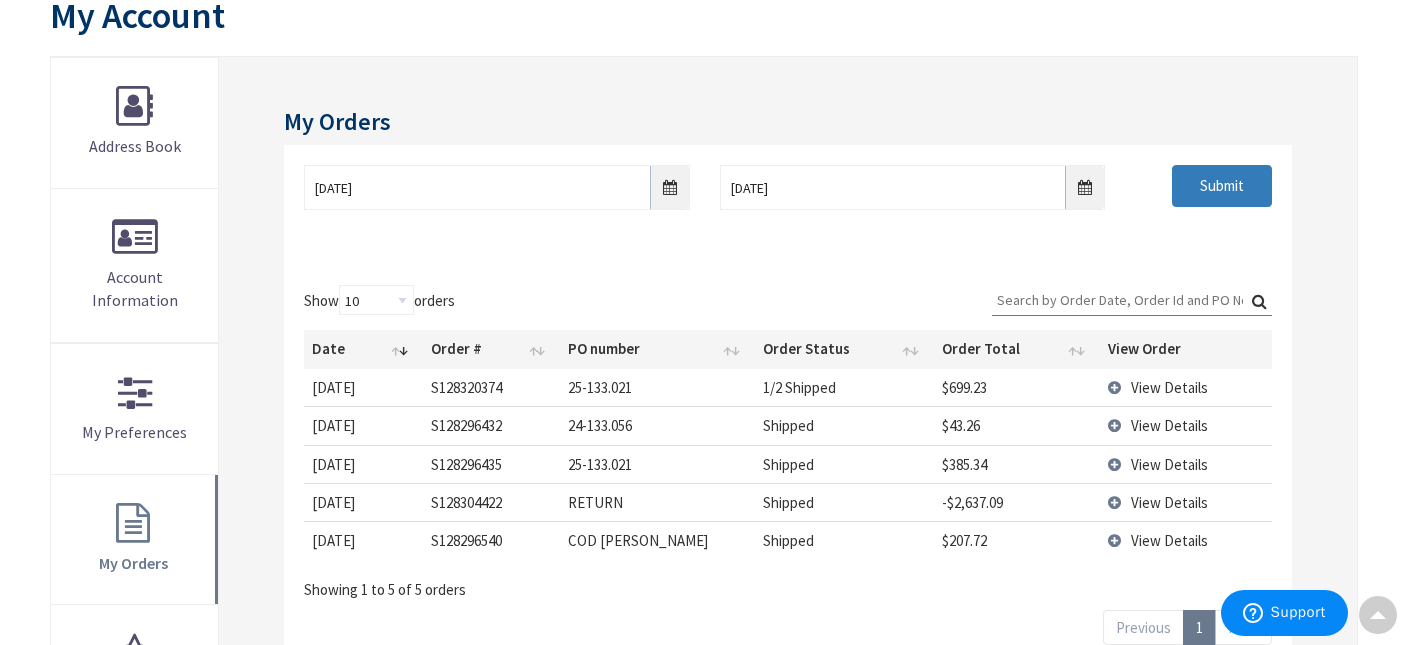 click on "Submit" at bounding box center [1222, 186] 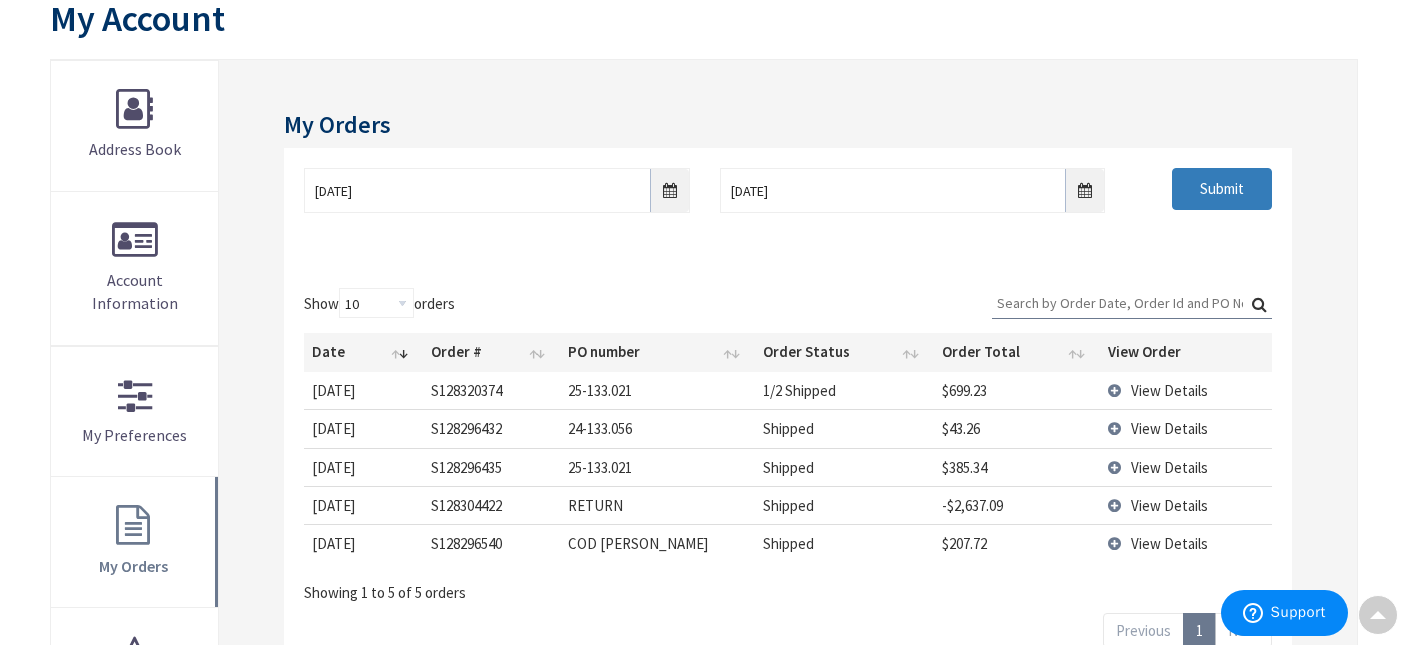 scroll, scrollTop: 240, scrollLeft: 0, axis: vertical 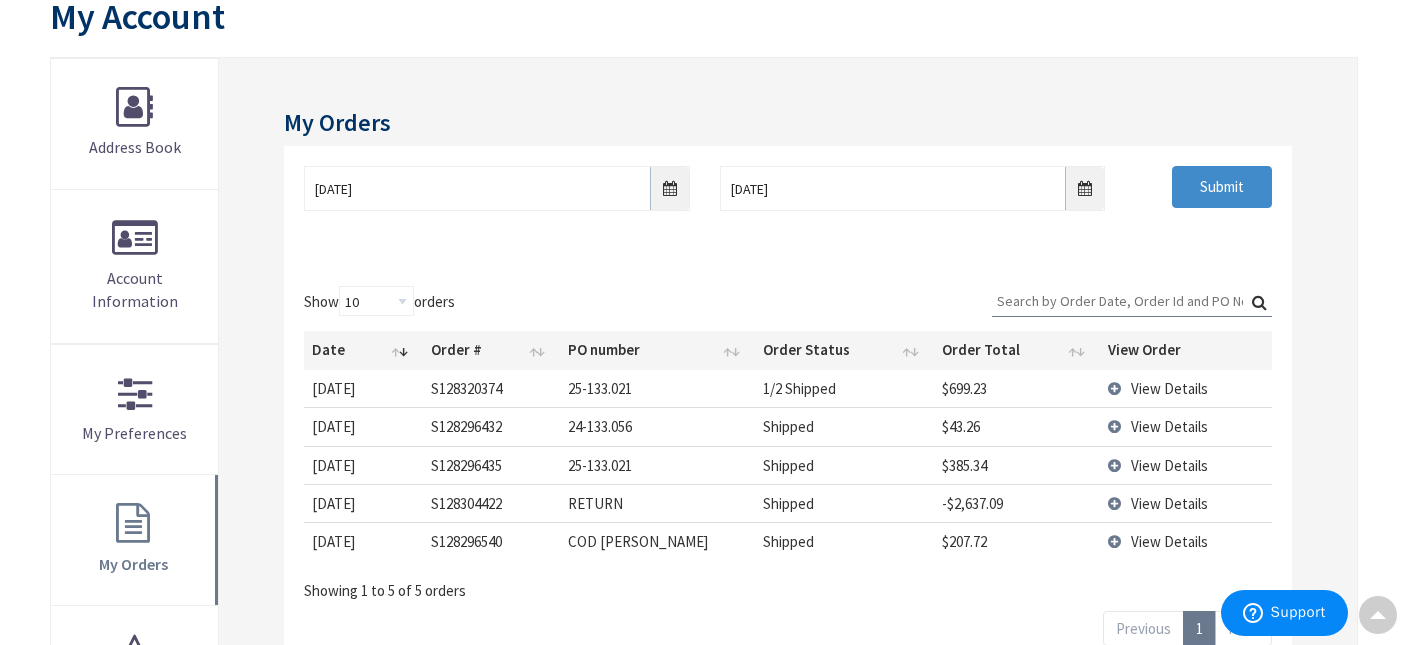 click on "View Details" at bounding box center [1169, 388] 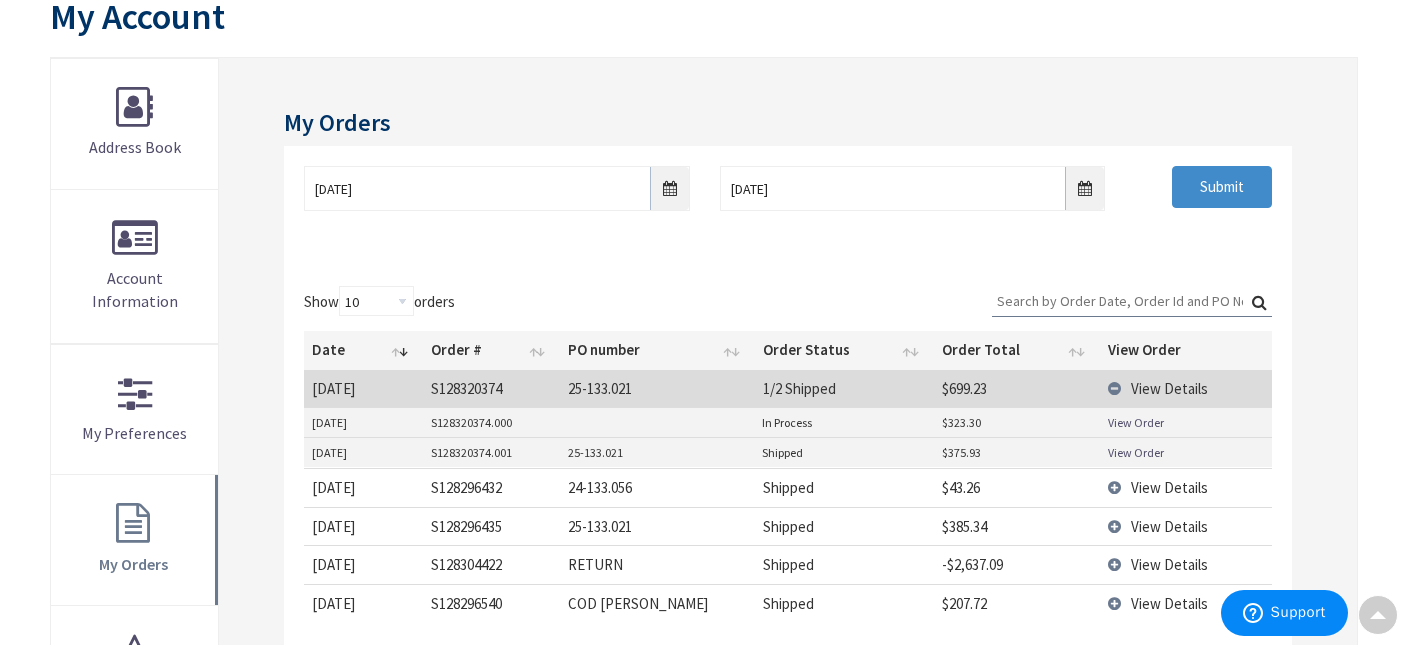 click on "View Order" at bounding box center (1136, 452) 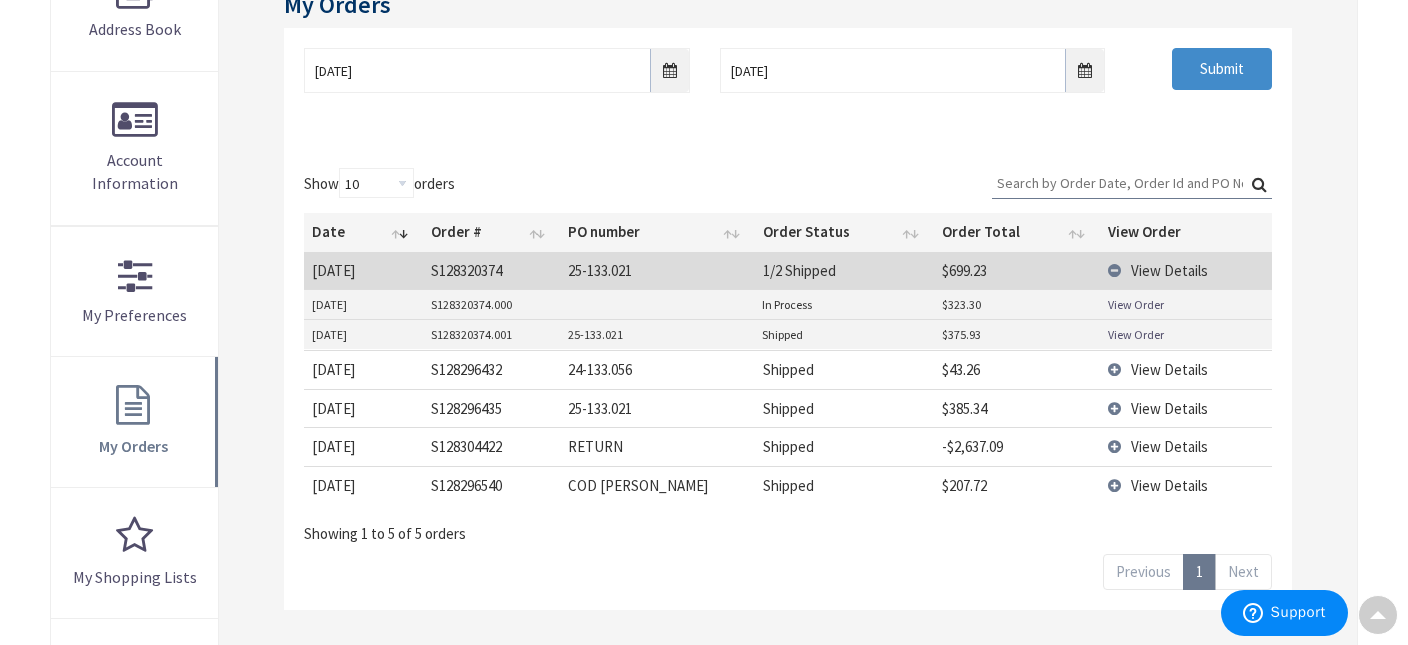 click on "View Details" at bounding box center [1169, 485] 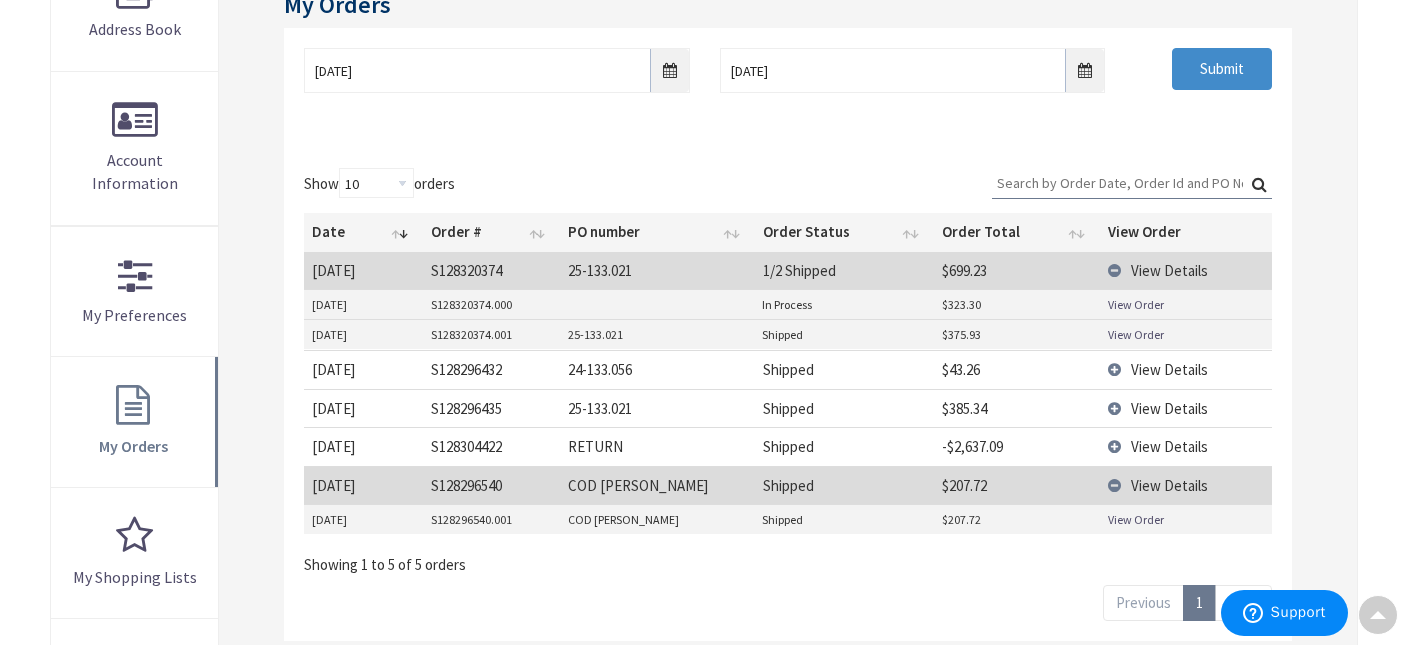 click on "View Order" at bounding box center (1136, 519) 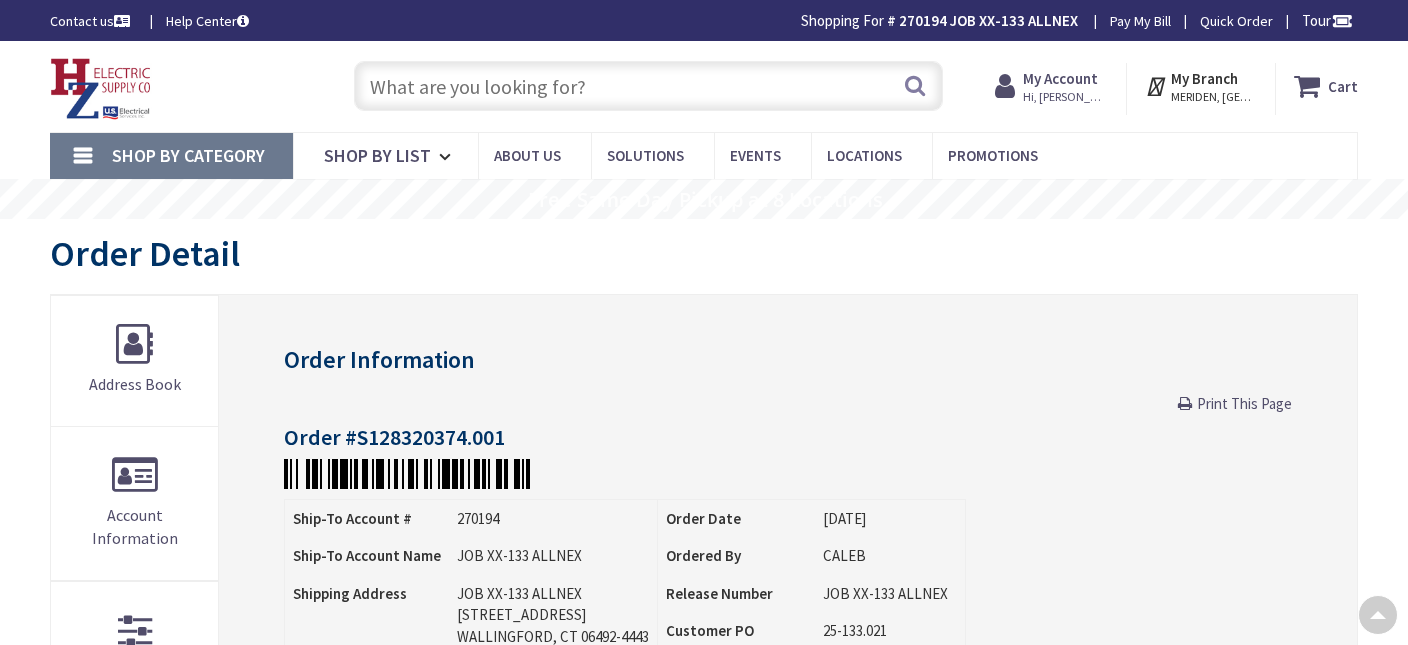 scroll, scrollTop: 475, scrollLeft: 0, axis: vertical 